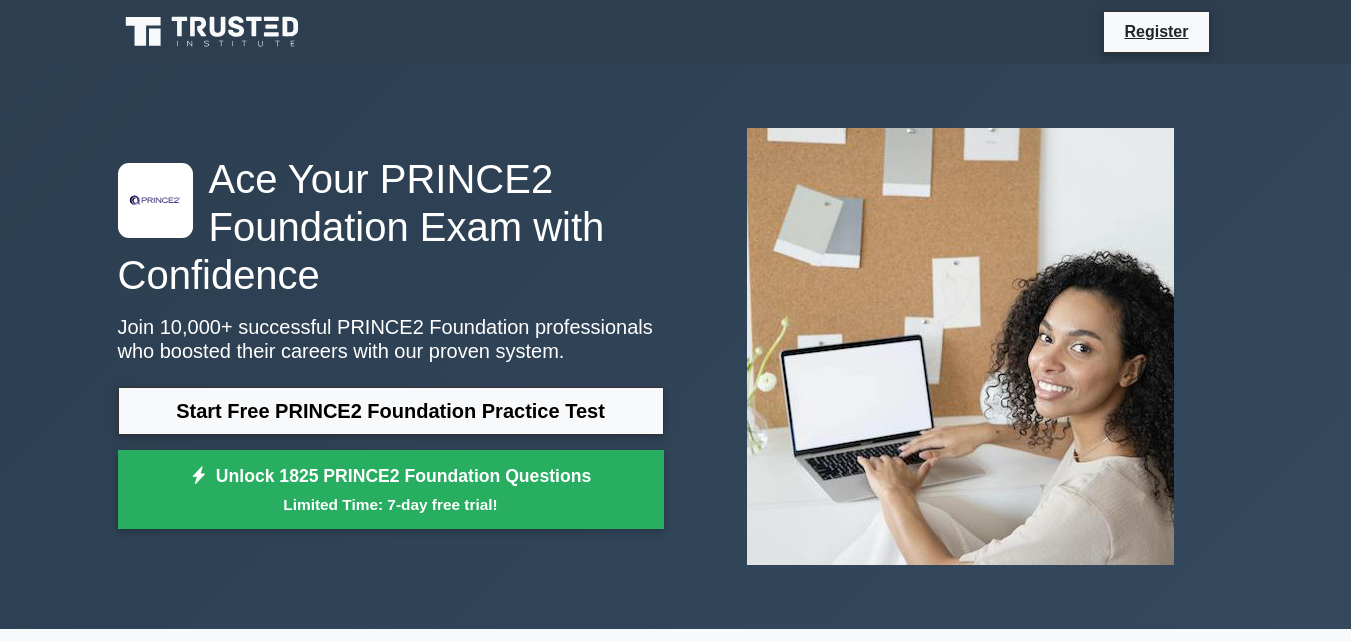 scroll, scrollTop: 0, scrollLeft: 0, axis: both 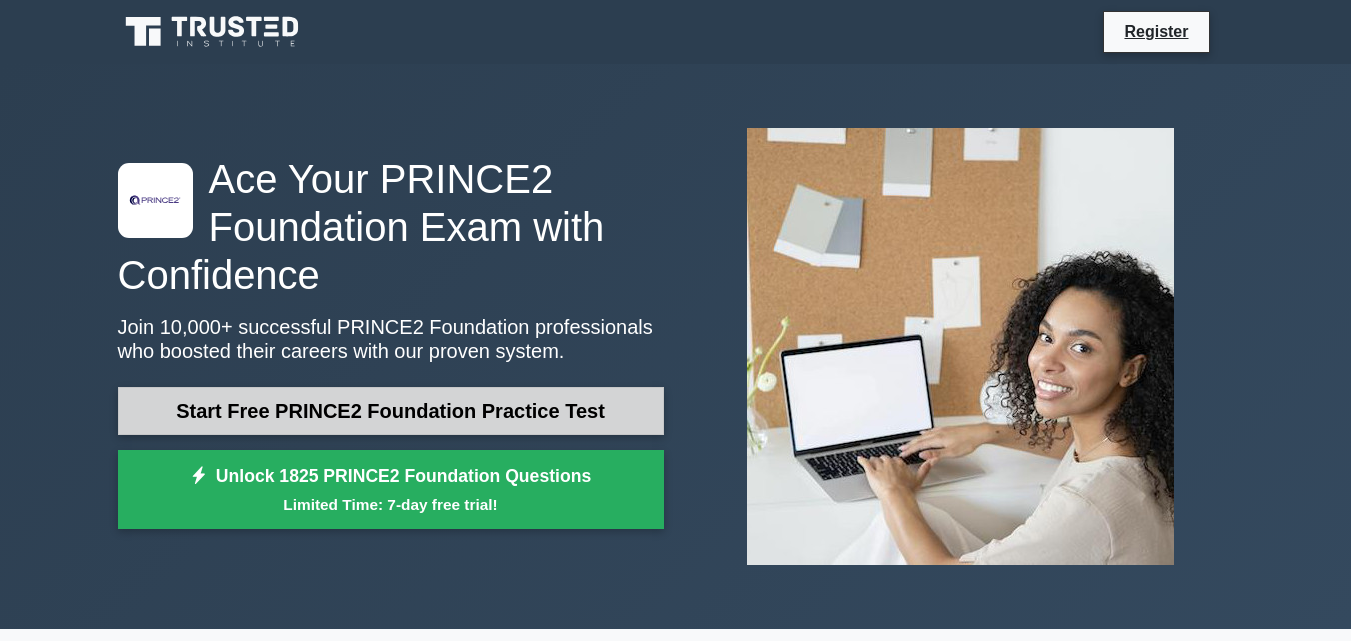 click on "Start Free PRINCE2 Foundation Practice Test" at bounding box center (391, 411) 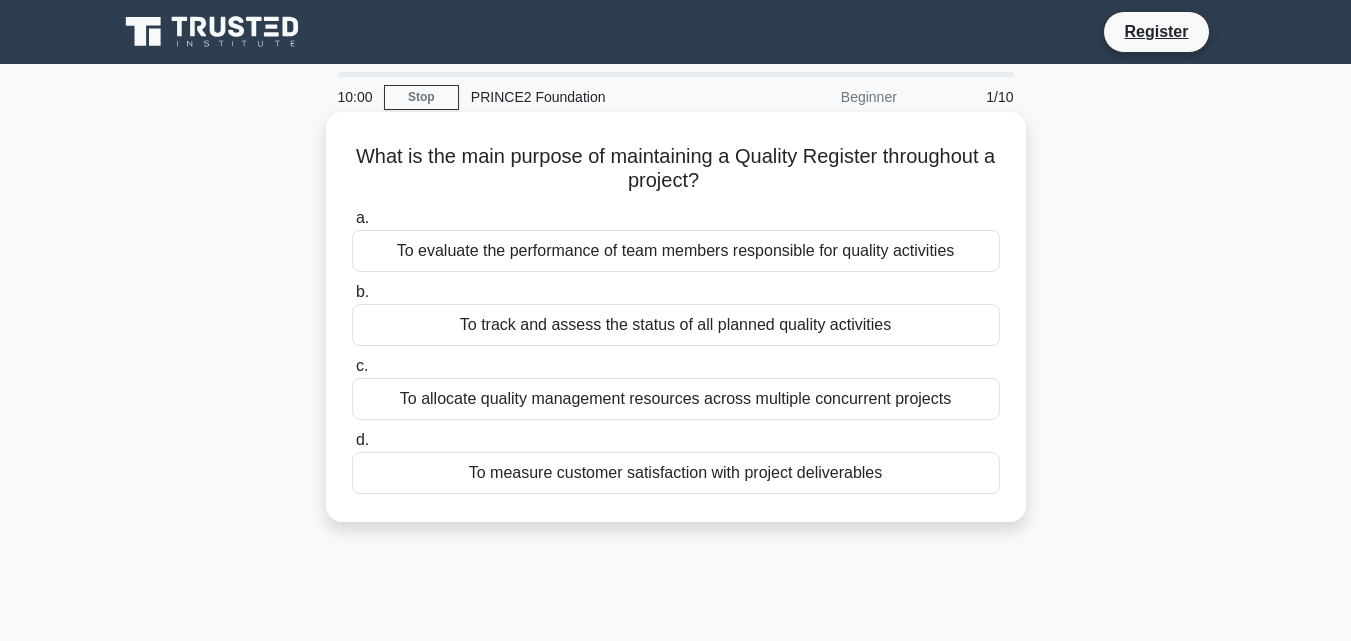 scroll, scrollTop: 0, scrollLeft: 0, axis: both 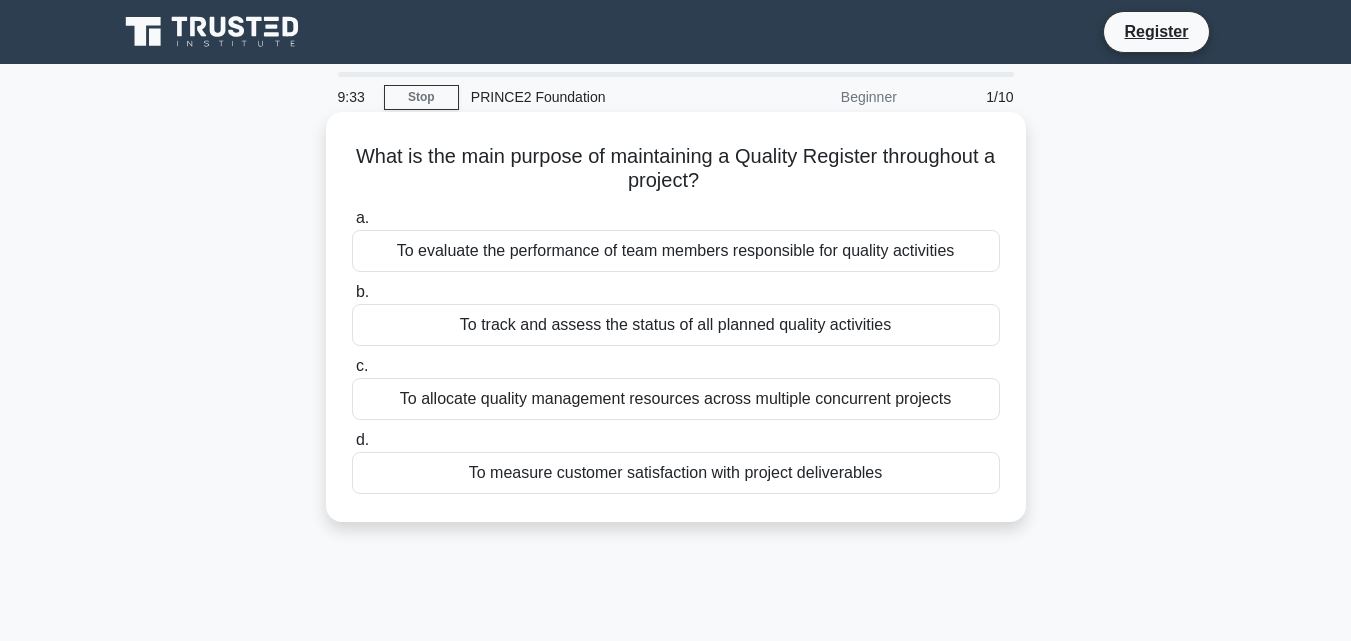 click on "To allocate quality management resources across multiple concurrent projects" at bounding box center (676, 399) 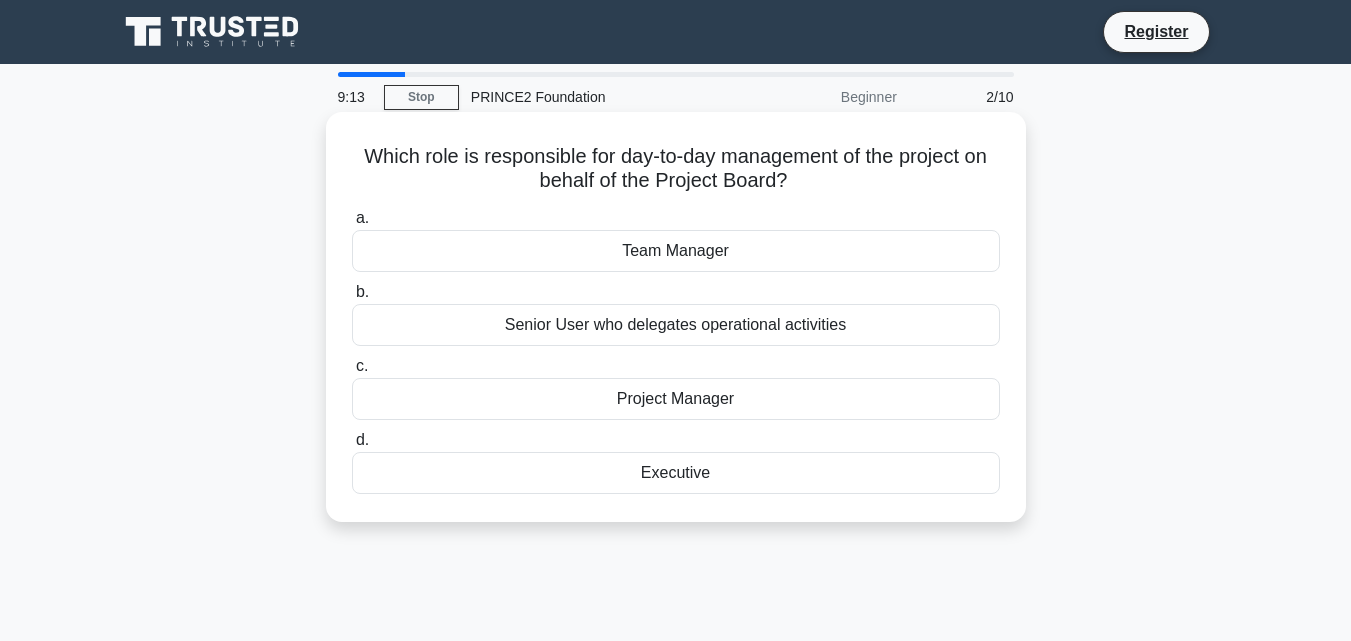 click on "Project Manager" at bounding box center (676, 399) 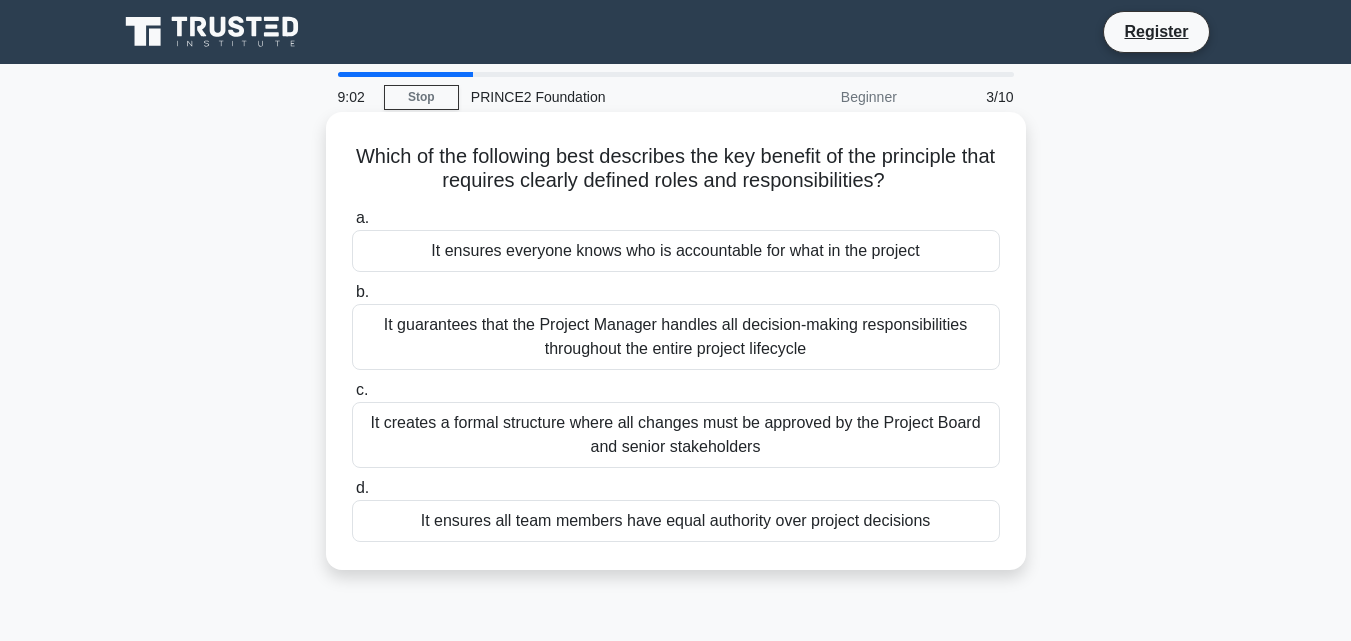 click on "It guarantees that the Project Manager handles all decision-making responsibilities throughout the entire project lifecycle" at bounding box center [676, 337] 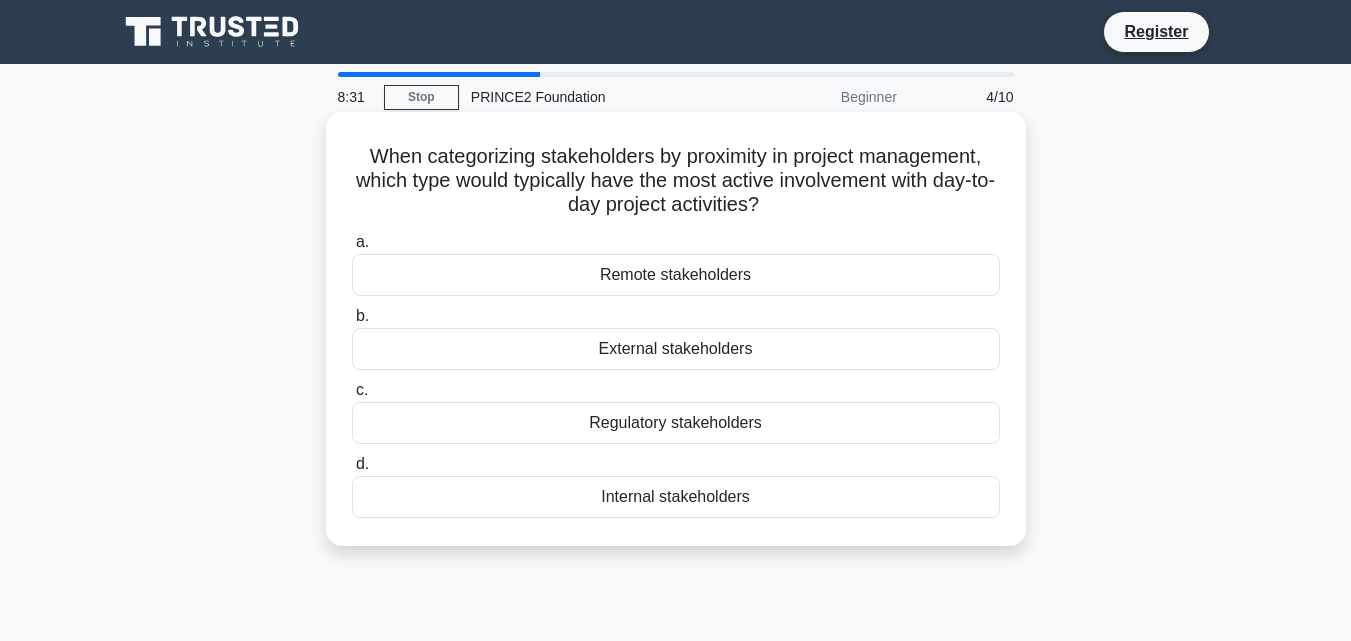 click on "External stakeholders" at bounding box center [676, 349] 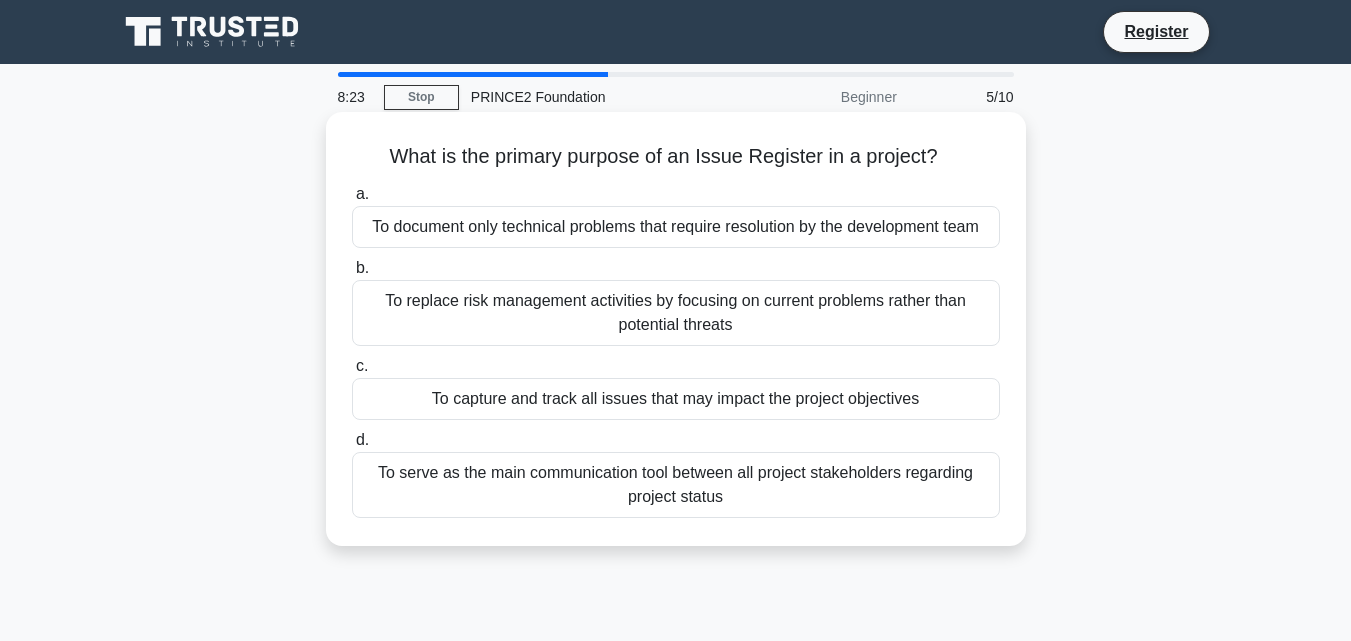 click on "To serve as the main communication tool between all project stakeholders regarding project status" at bounding box center (676, 485) 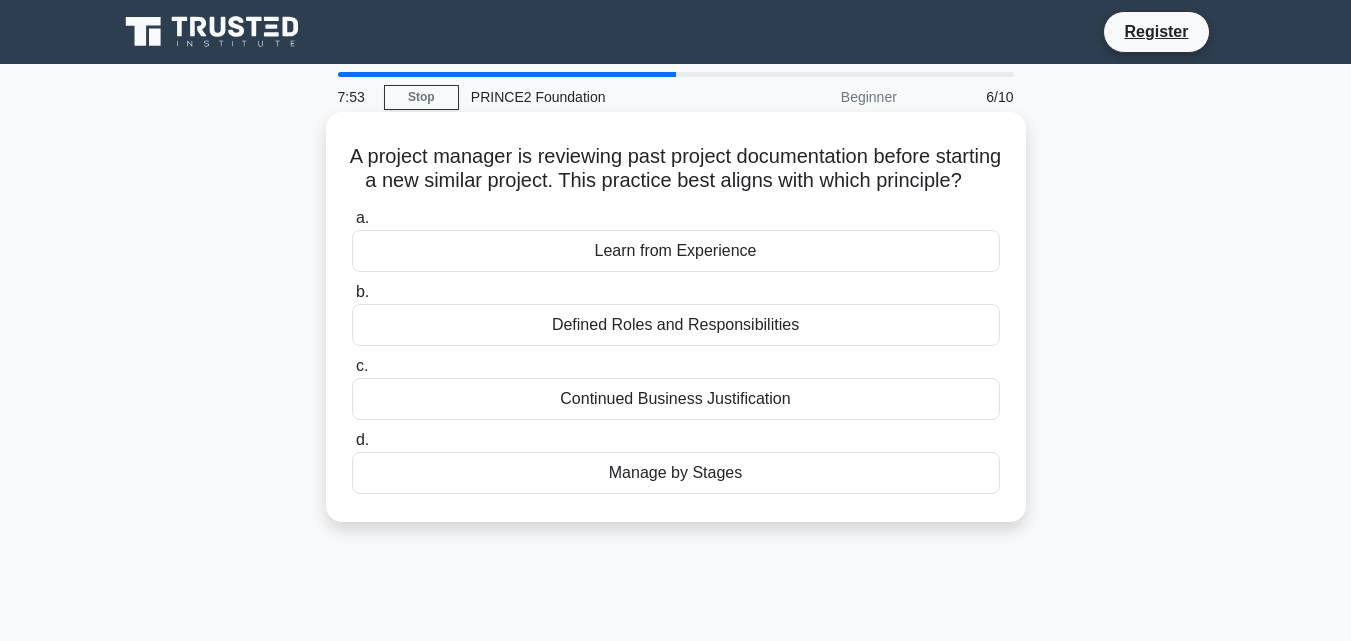 click on "Defined Roles and Responsibilities" at bounding box center (676, 325) 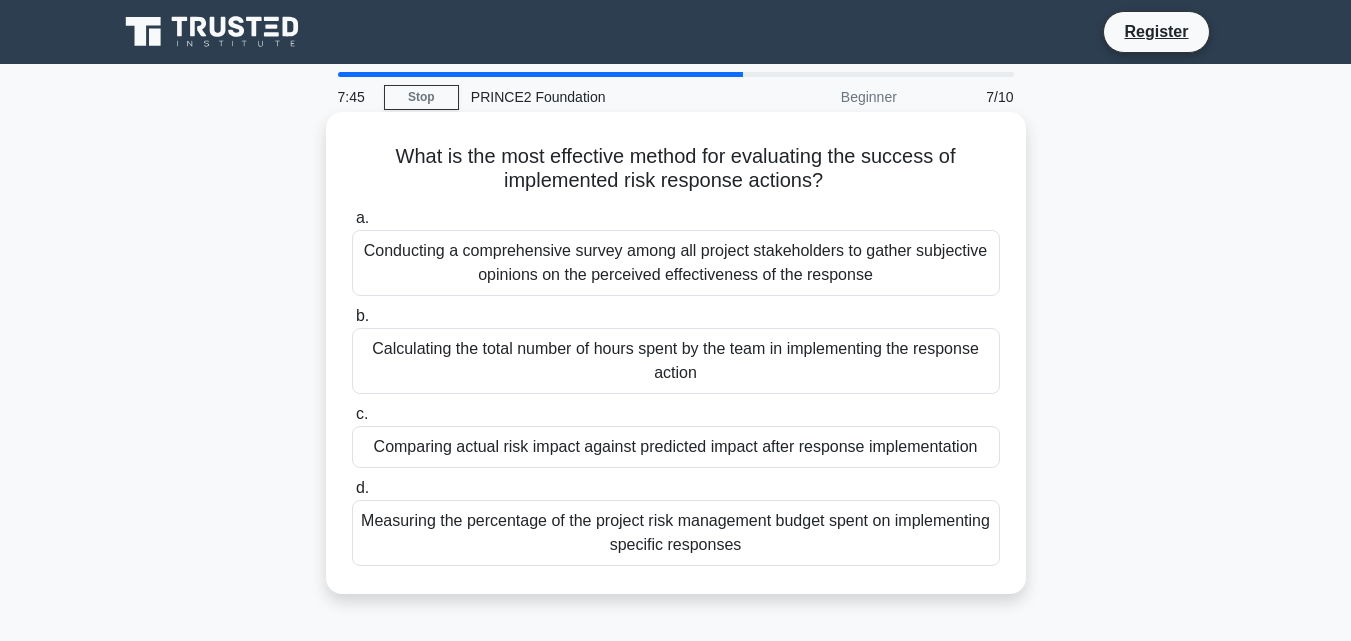 click on "Conducting a comprehensive survey among all project stakeholders to gather subjective opinions on the perceived effectiveness of the response" at bounding box center [676, 263] 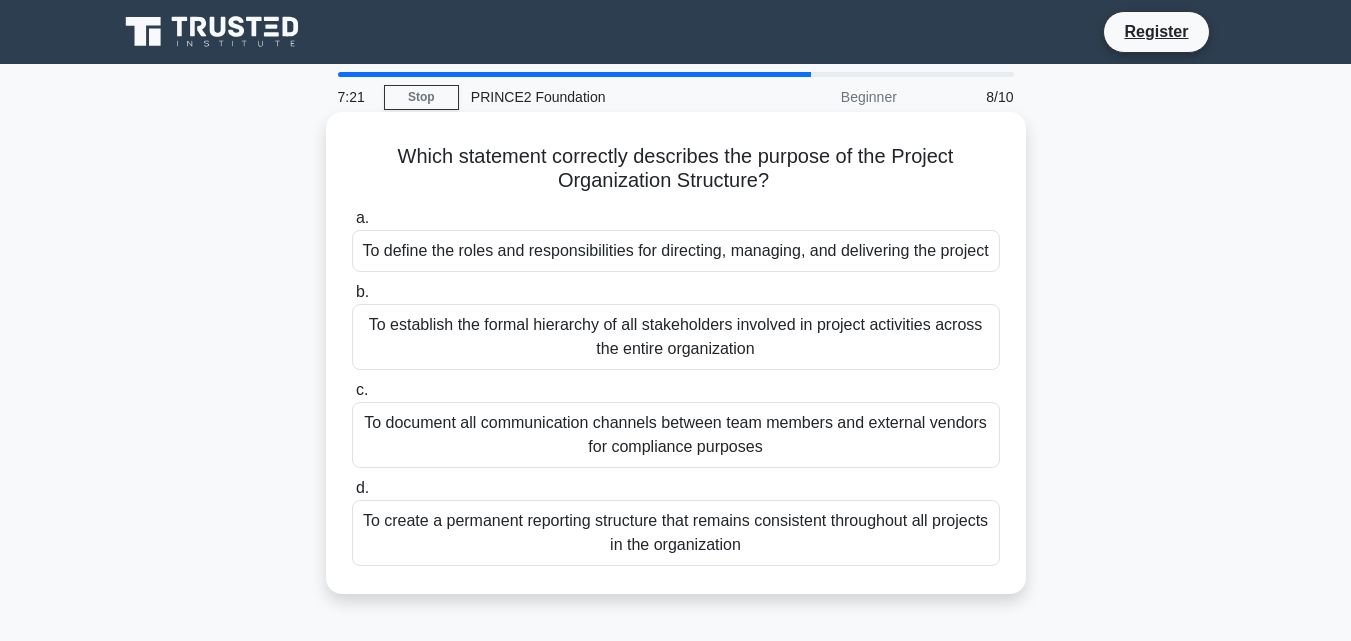 click on "To define the roles and responsibilities for directing, managing, and delivering the project" at bounding box center (676, 251) 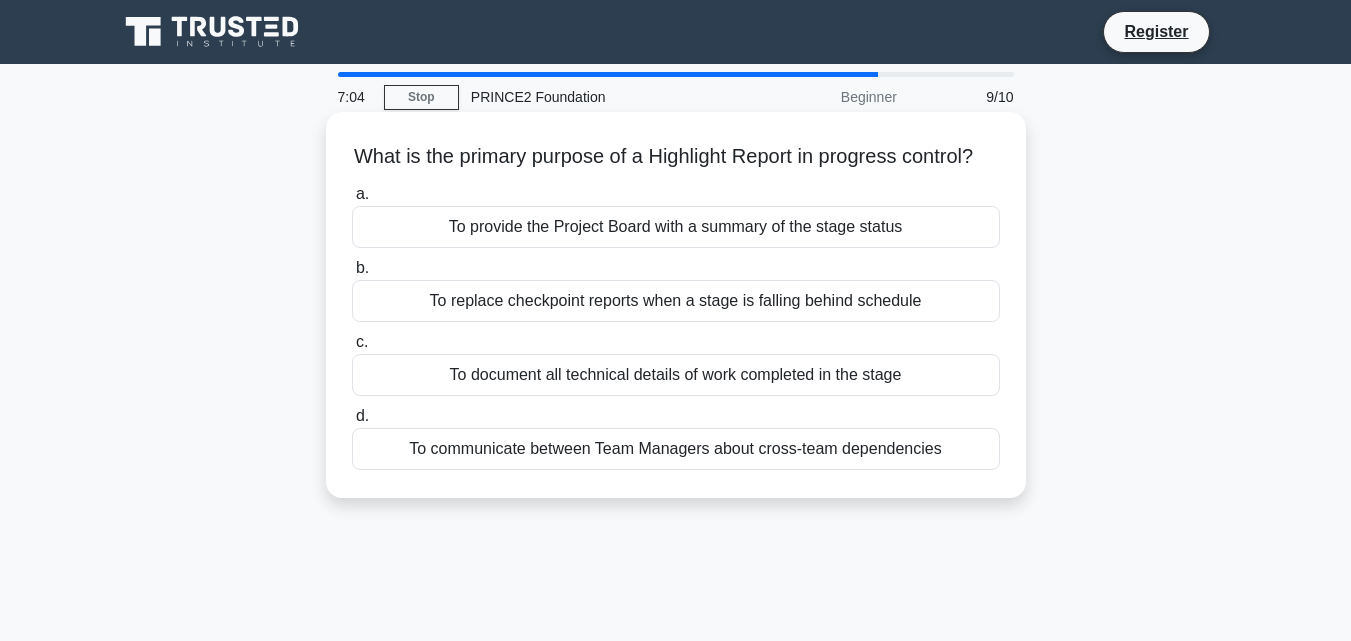 click on "To communicate between Team Managers about cross-team dependencies" at bounding box center [676, 449] 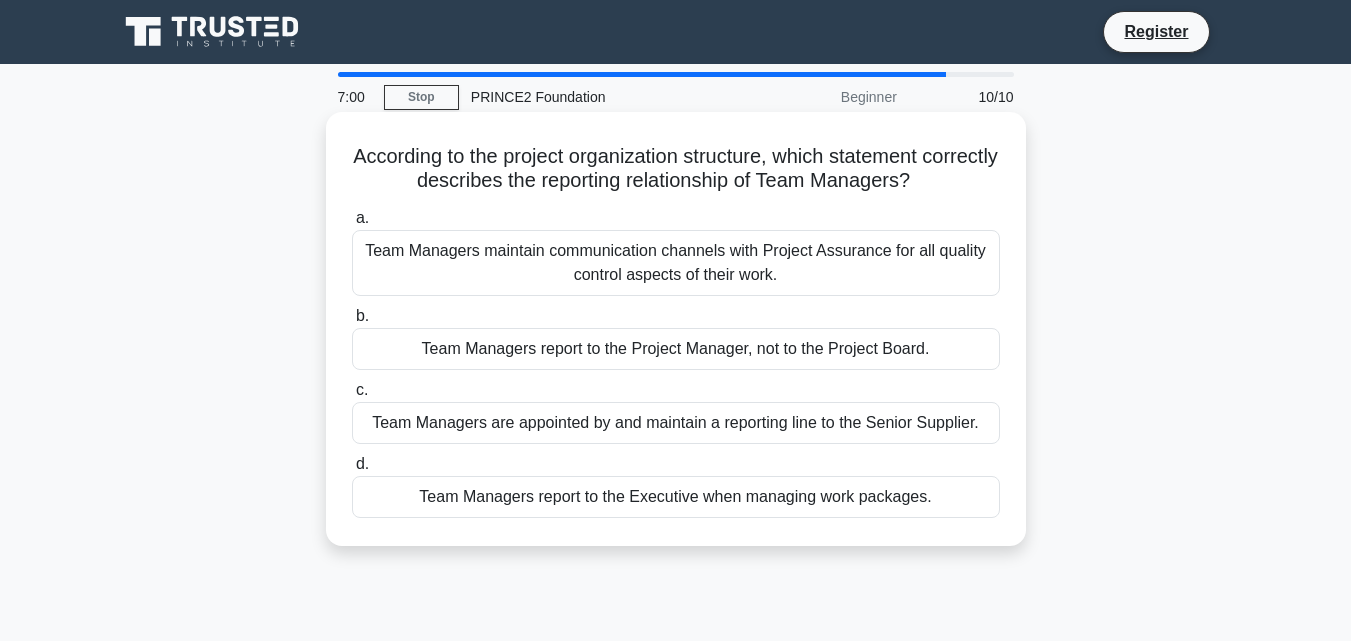 click on "Team Managers maintain communication channels with Project Assurance for all quality control aspects of their work." at bounding box center (676, 263) 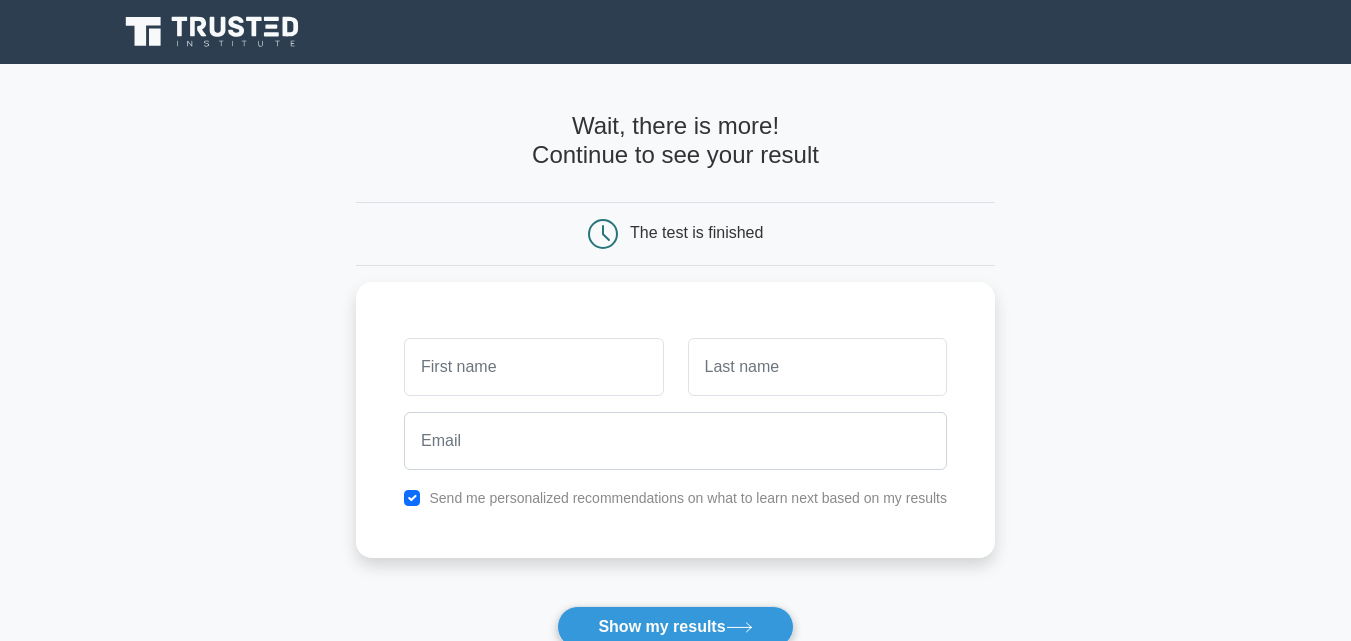 scroll, scrollTop: 0, scrollLeft: 0, axis: both 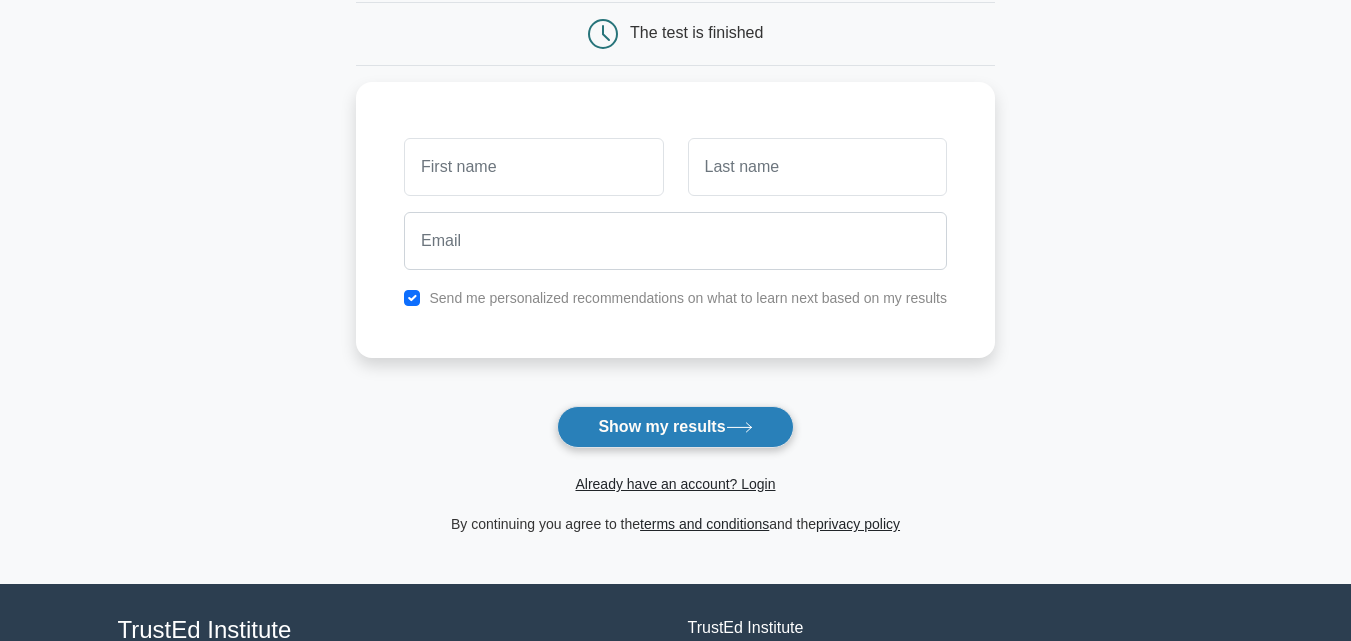 click on "Show my results" at bounding box center (675, 427) 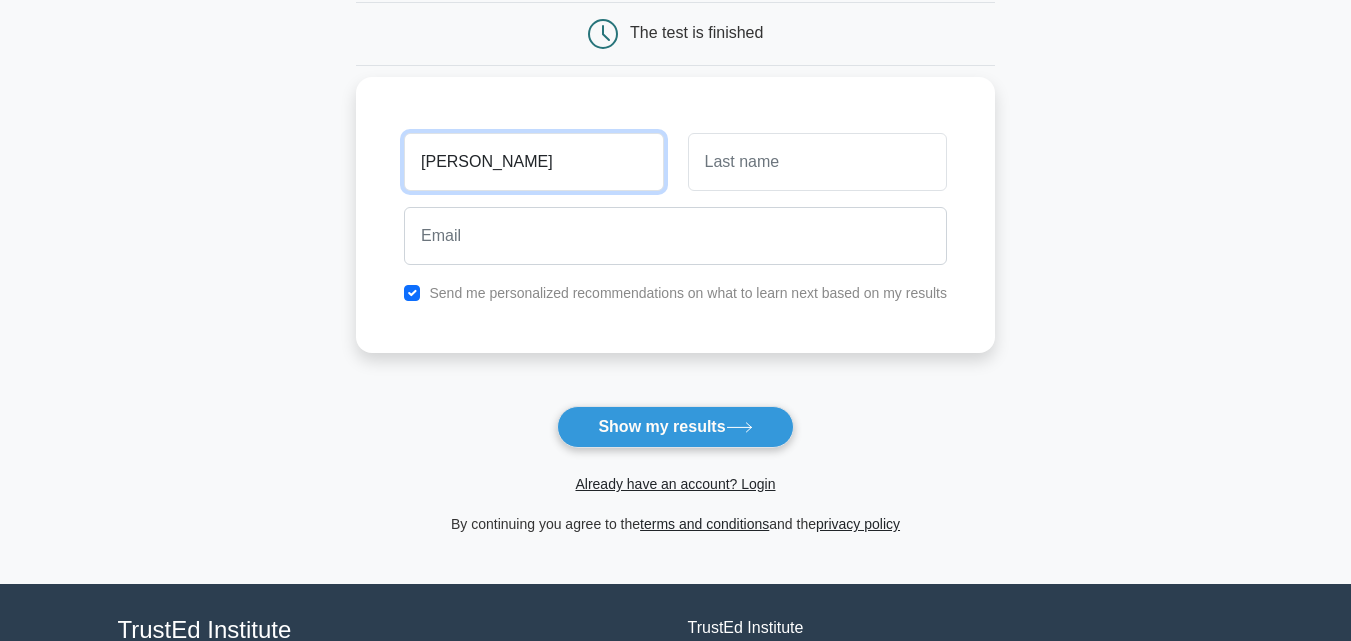 type on "bernie" 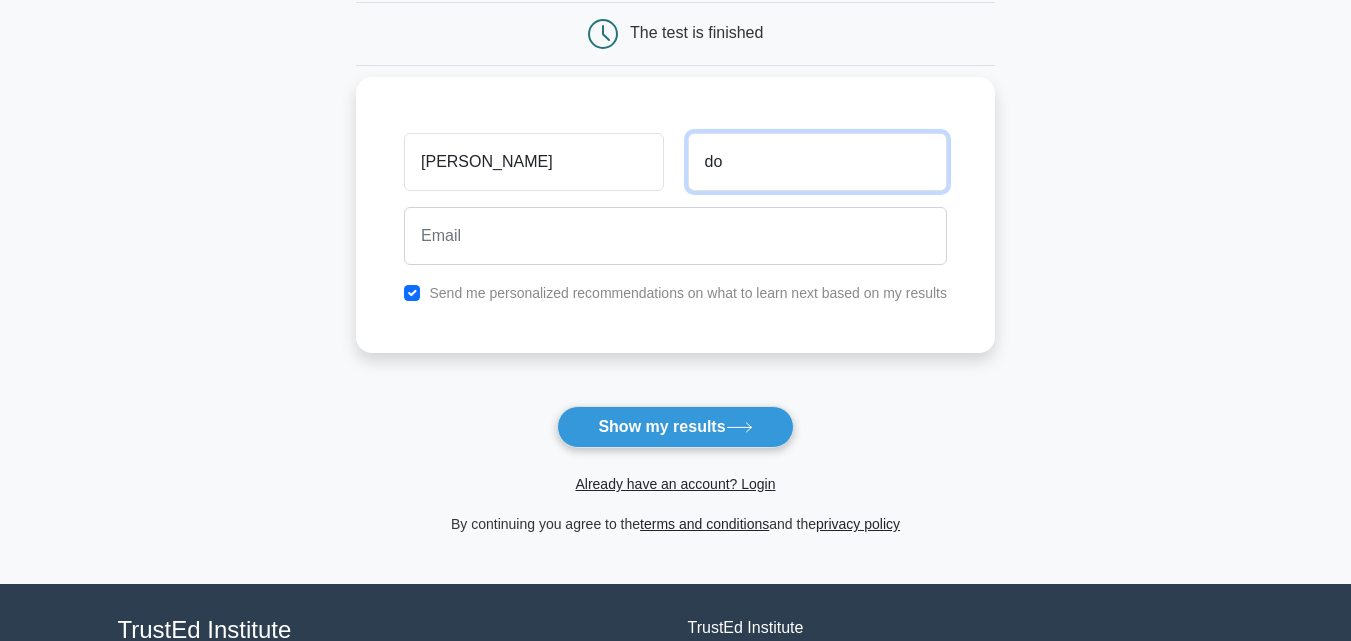 type on "Domingo" 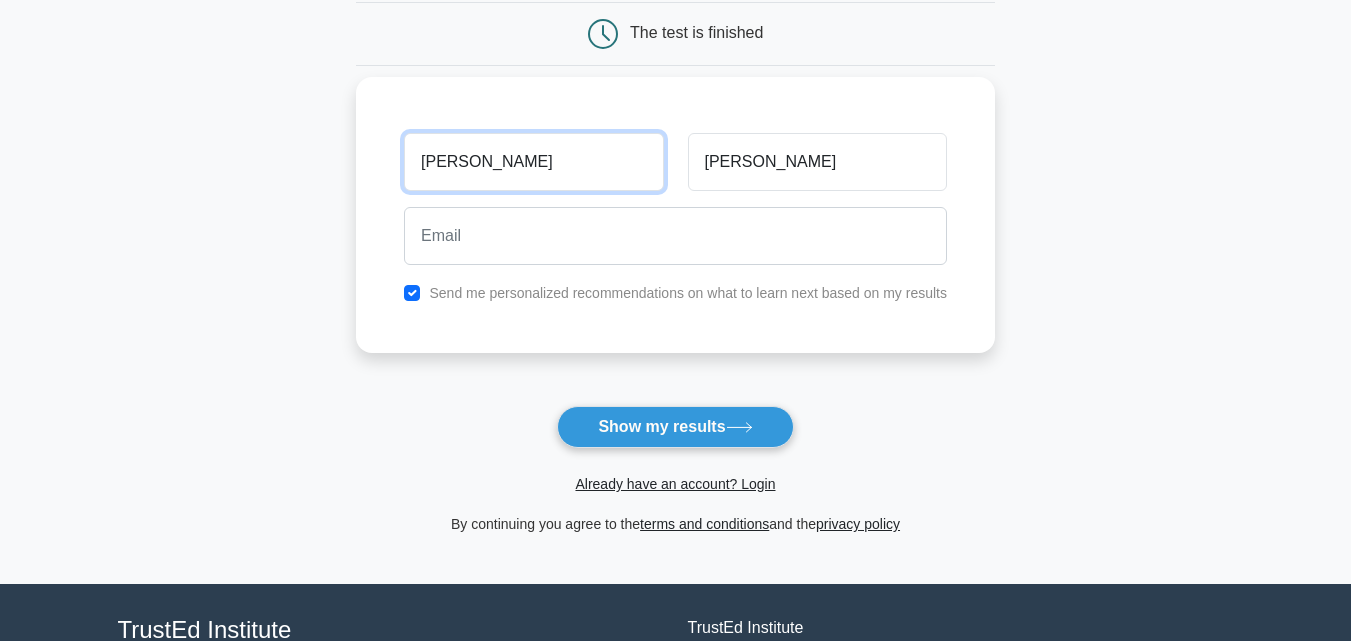 click on "bernie" at bounding box center [533, 162] 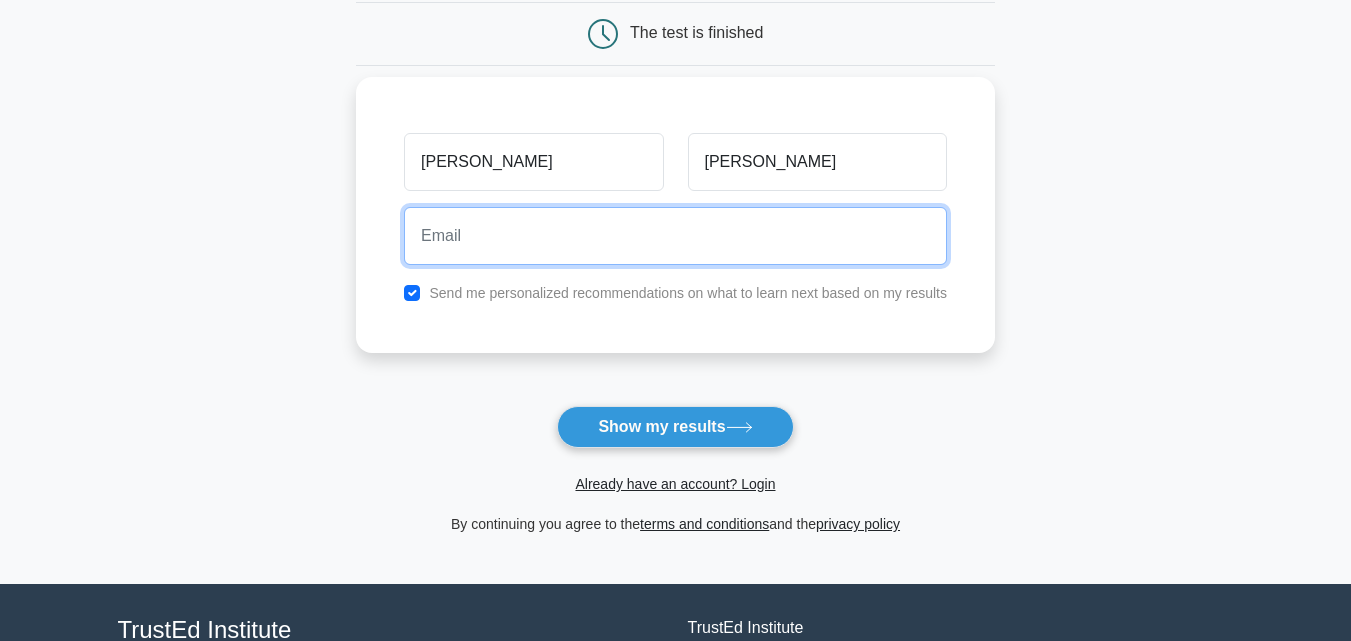 click at bounding box center (675, 236) 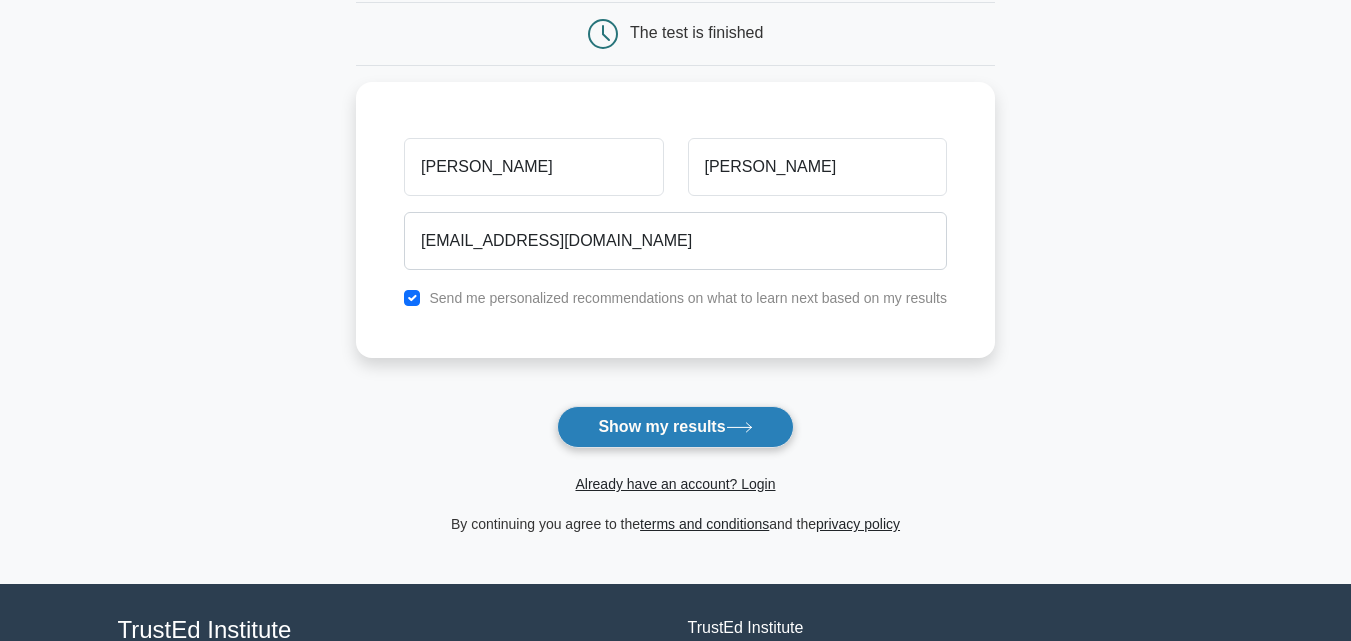 click on "Show my results" at bounding box center (675, 427) 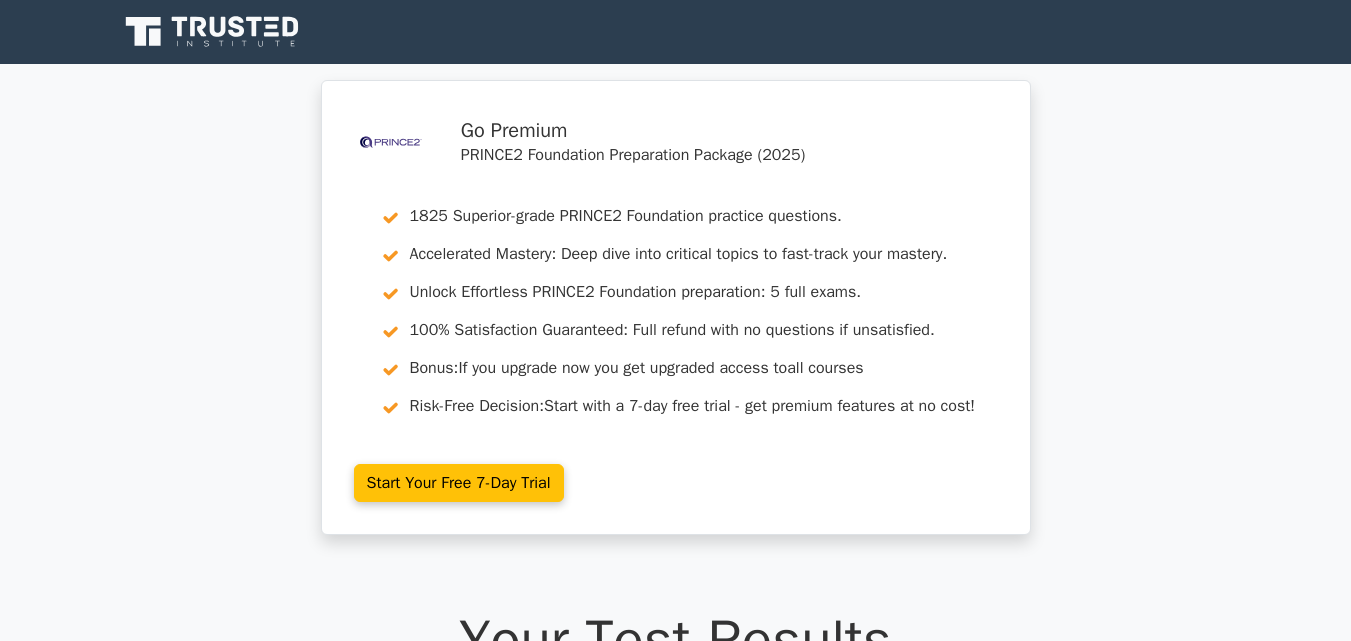 scroll, scrollTop: 0, scrollLeft: 0, axis: both 